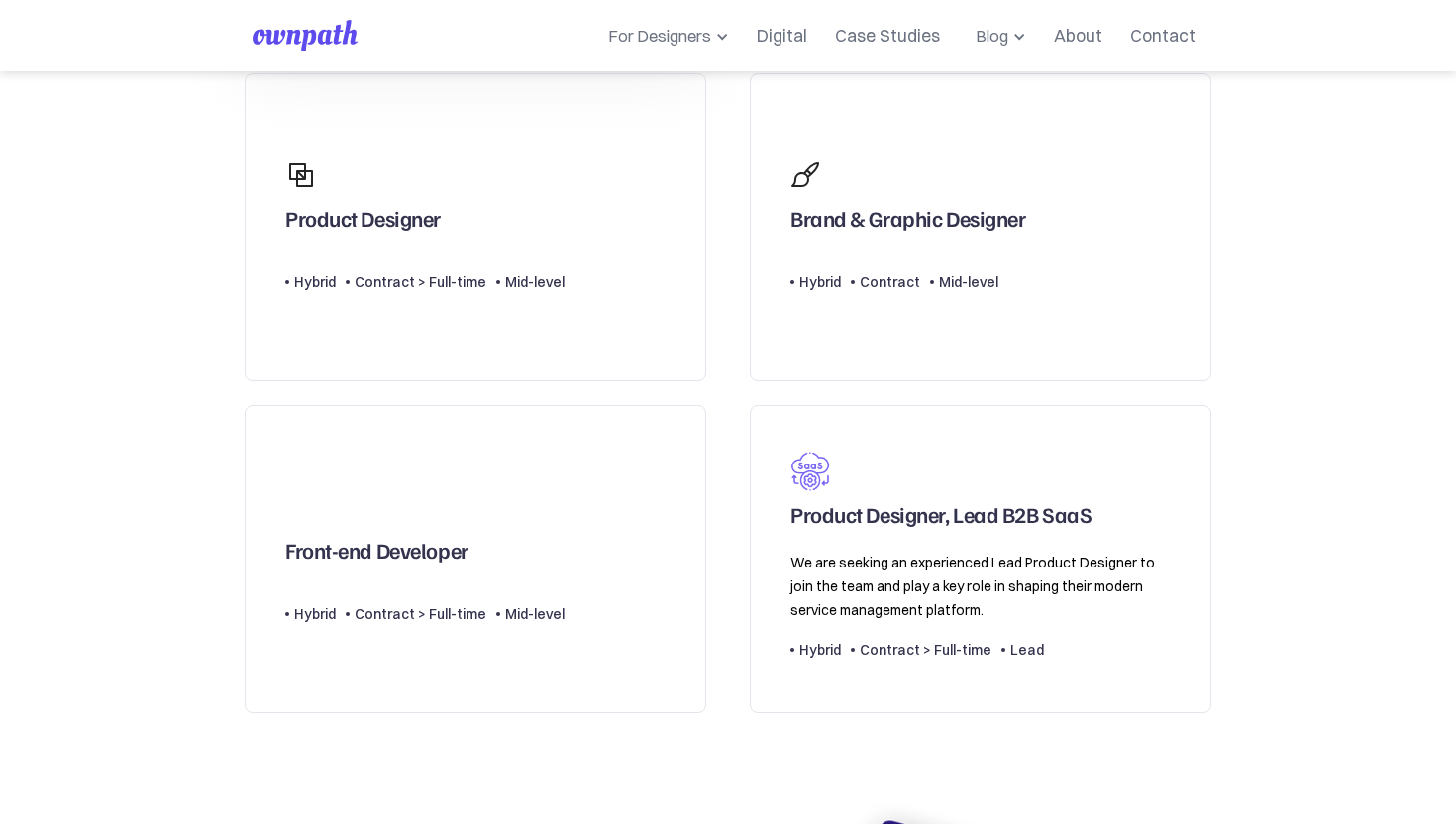 scroll, scrollTop: 632, scrollLeft: 0, axis: vertical 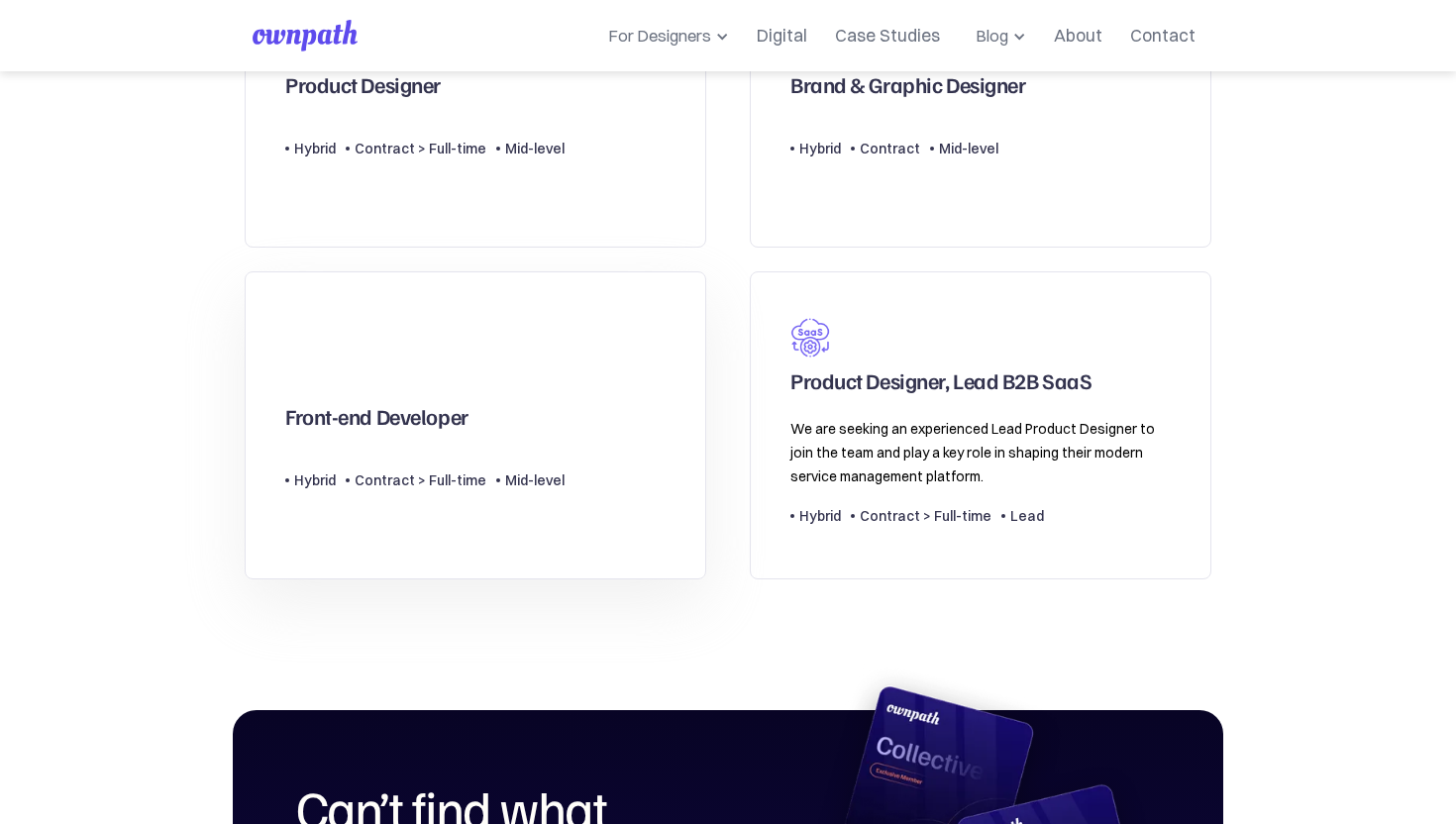click on "Front-end Developer" at bounding box center (376, 421) 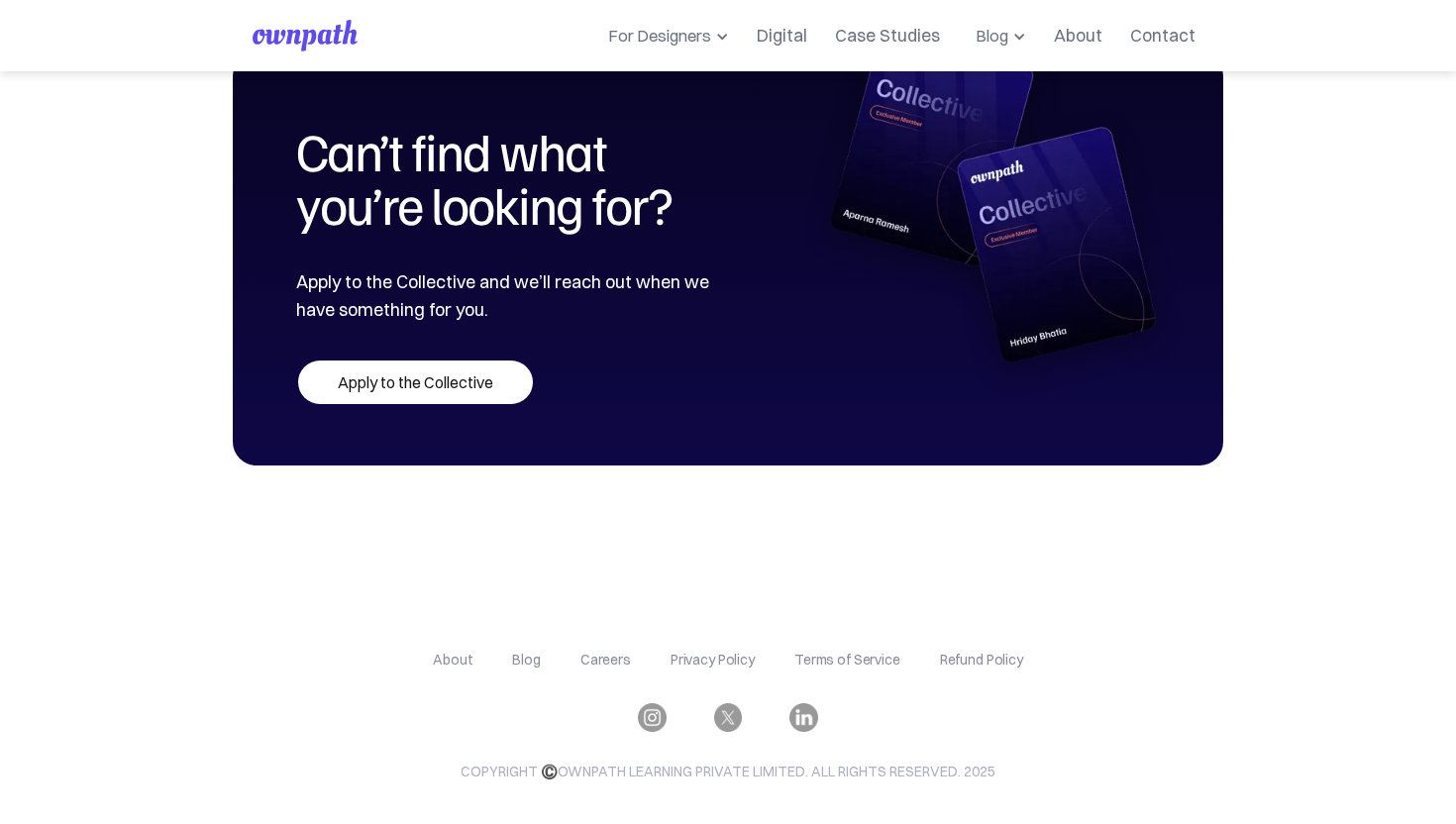 scroll, scrollTop: 1307, scrollLeft: 0, axis: vertical 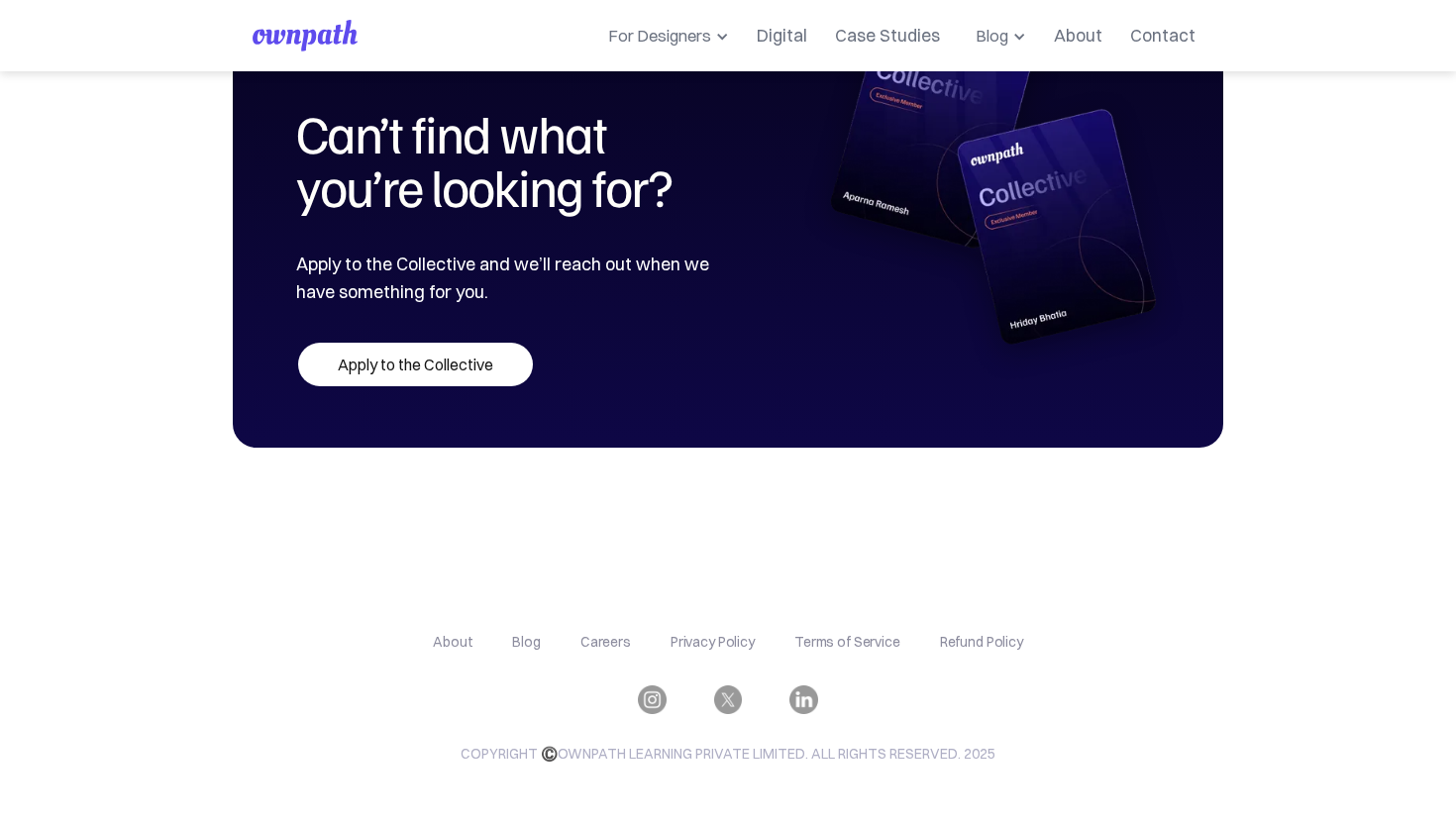 click on "Apply to the Collective" at bounding box center (415, 364) 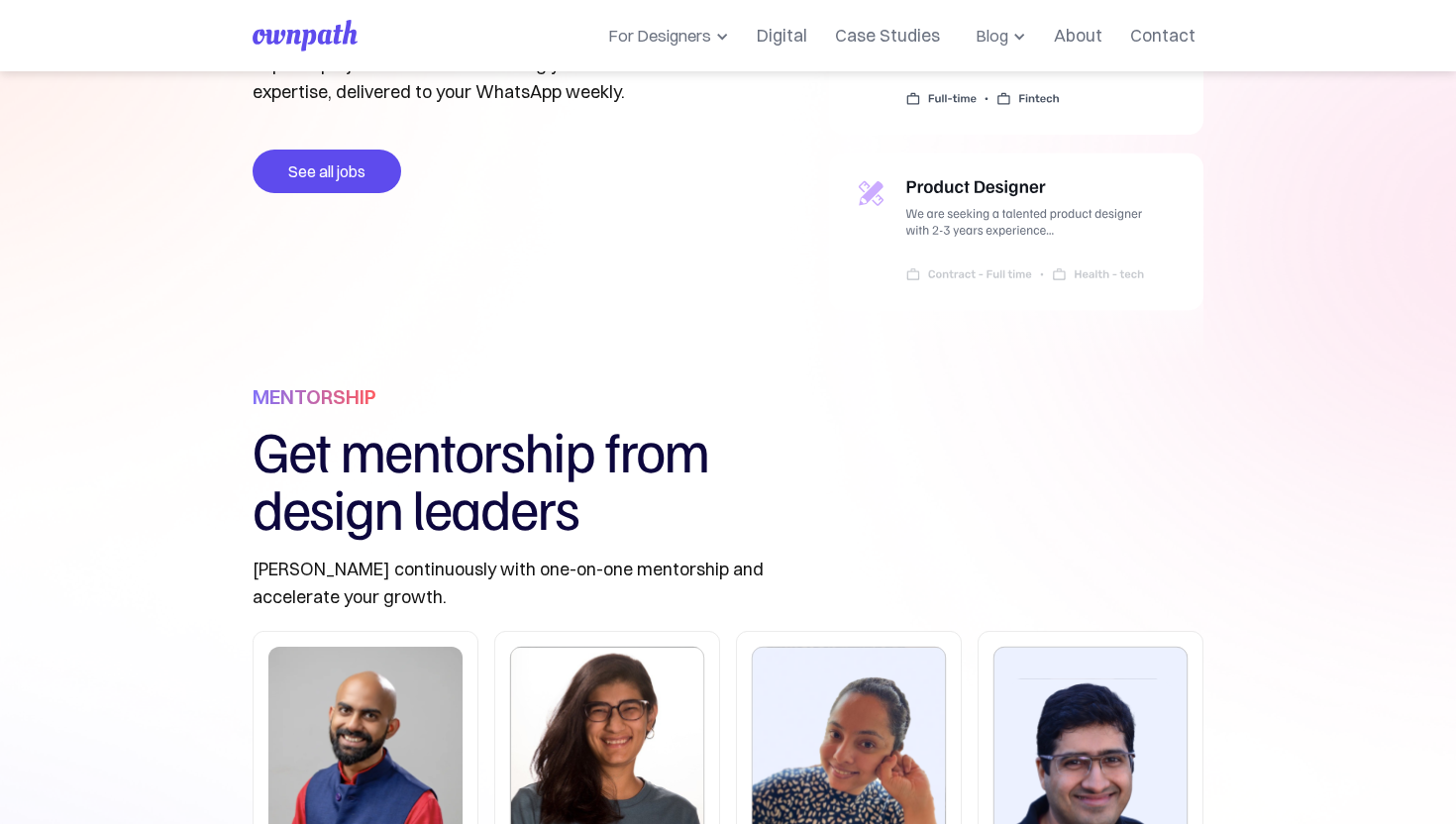 scroll, scrollTop: 50, scrollLeft: 0, axis: vertical 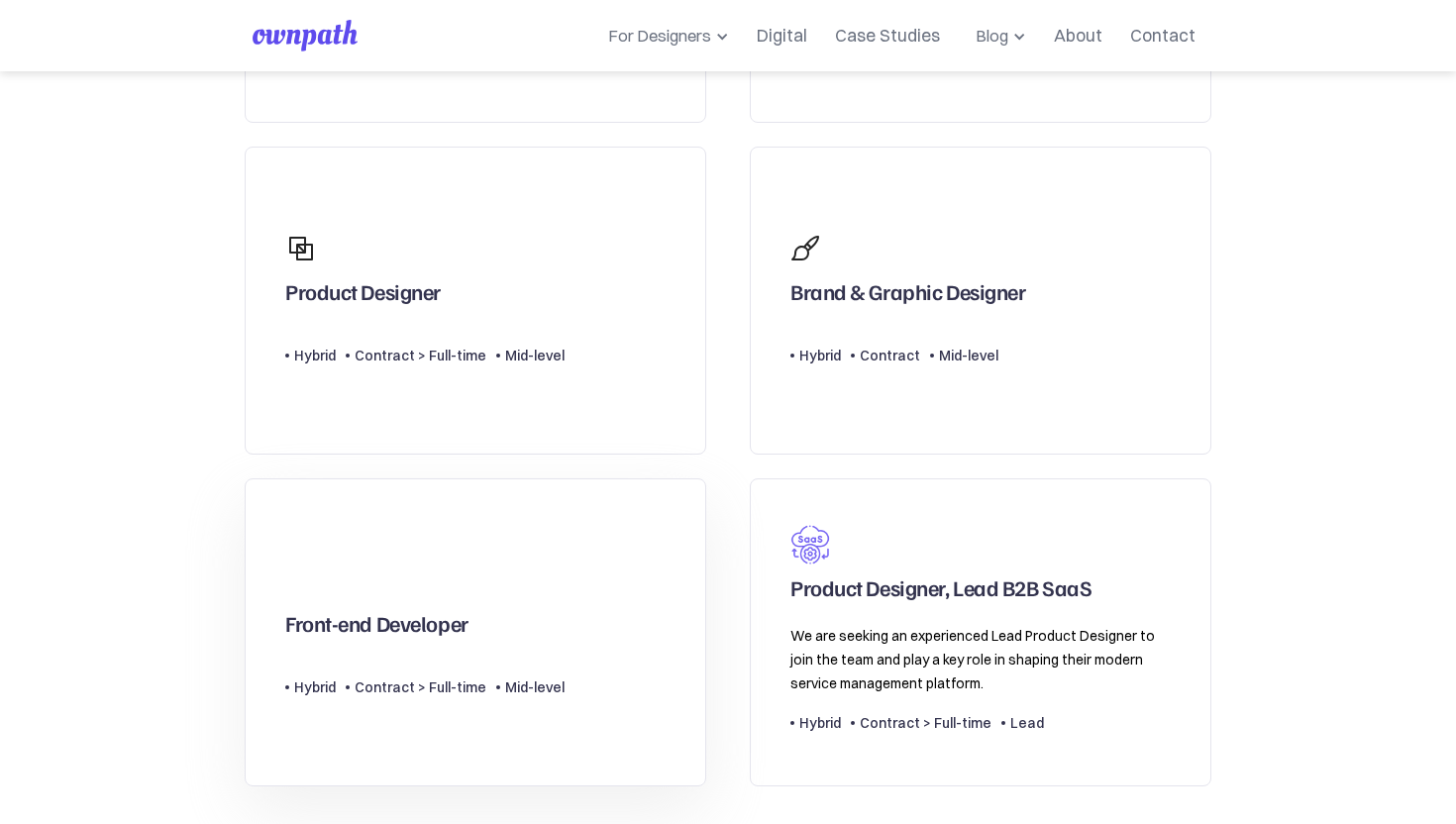 click on "Front-end Developer Type Level Hybrid Contract > Full-time Mid-level" at bounding box center [475, 632] 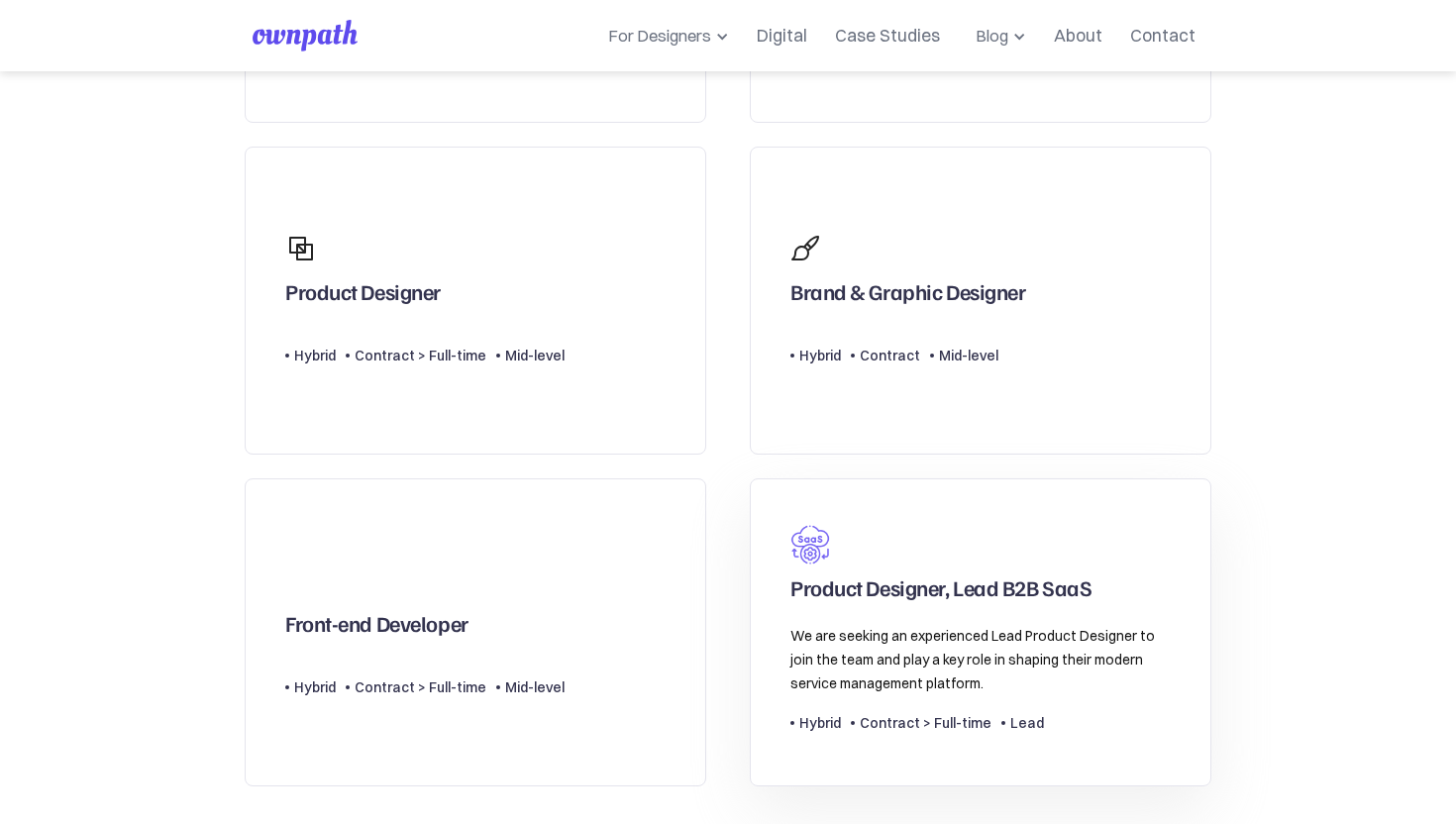 click on "Product Designer, Lead B2B SaaS" at bounding box center (981, 563) 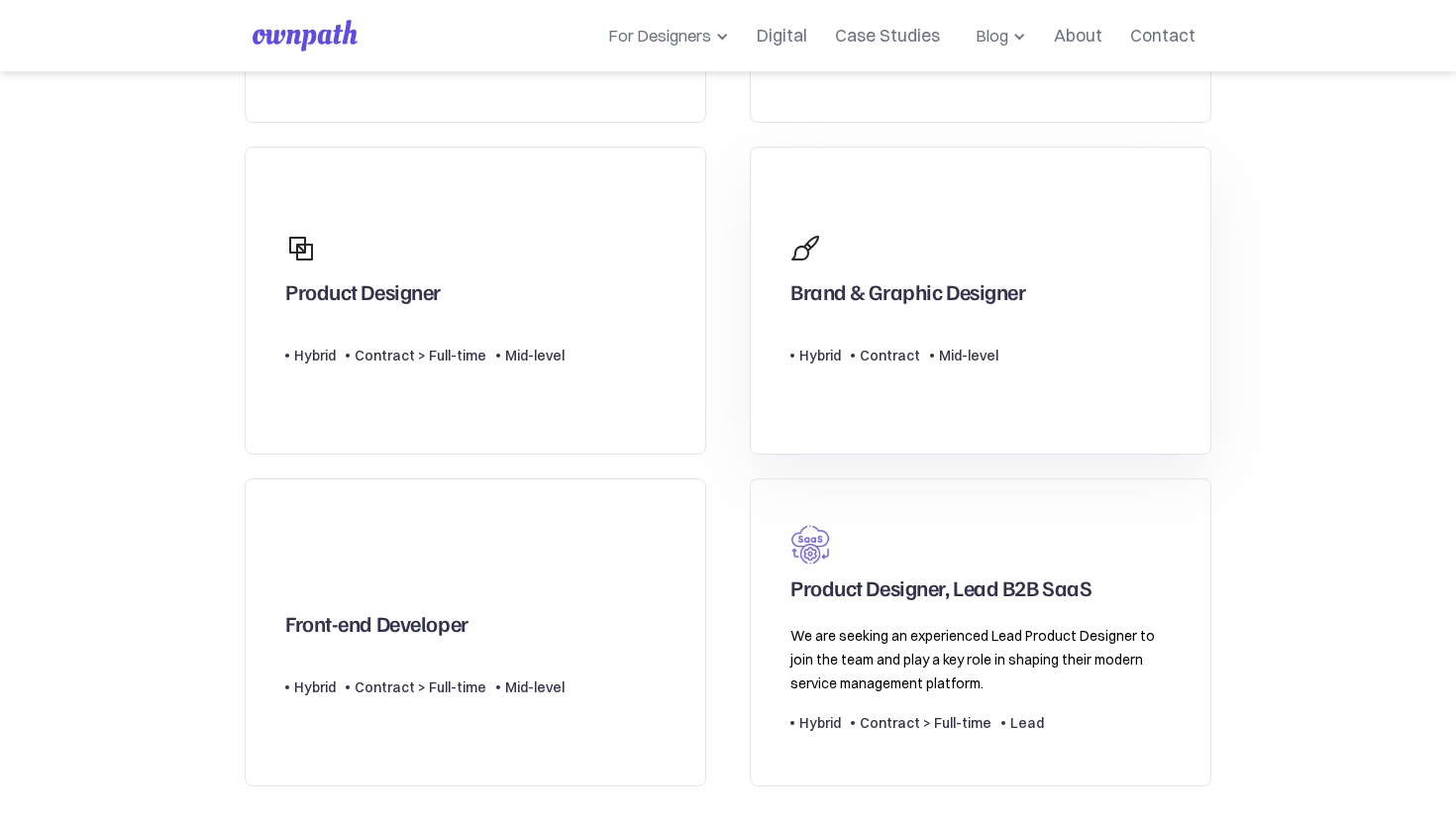 scroll, scrollTop: 0, scrollLeft: 0, axis: both 